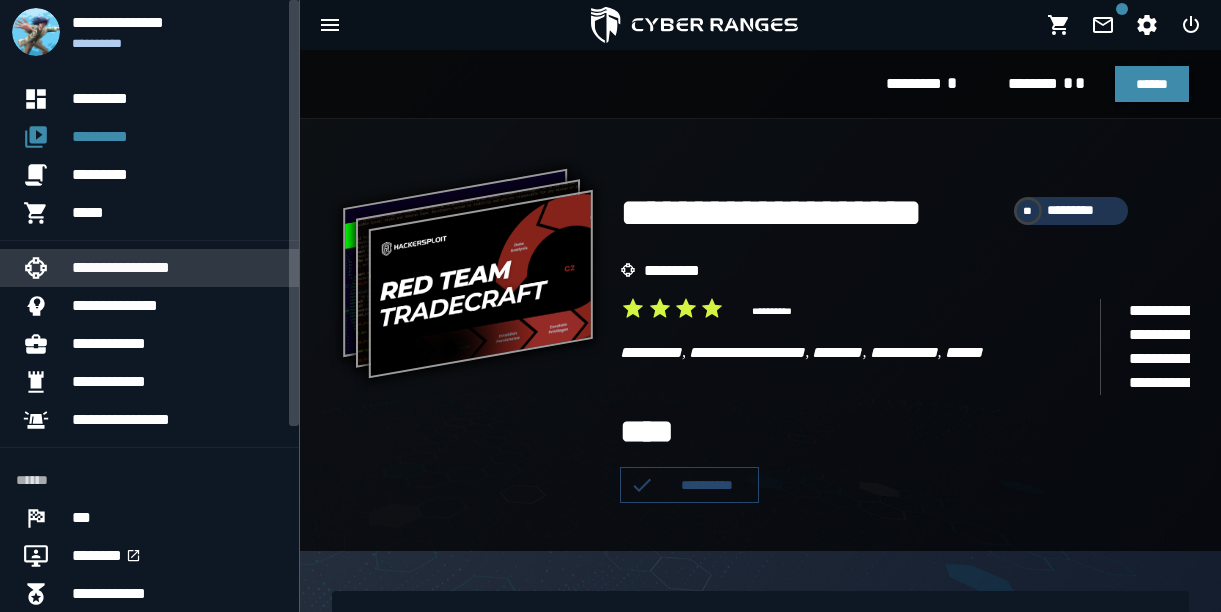 scroll, scrollTop: 0, scrollLeft: 0, axis: both 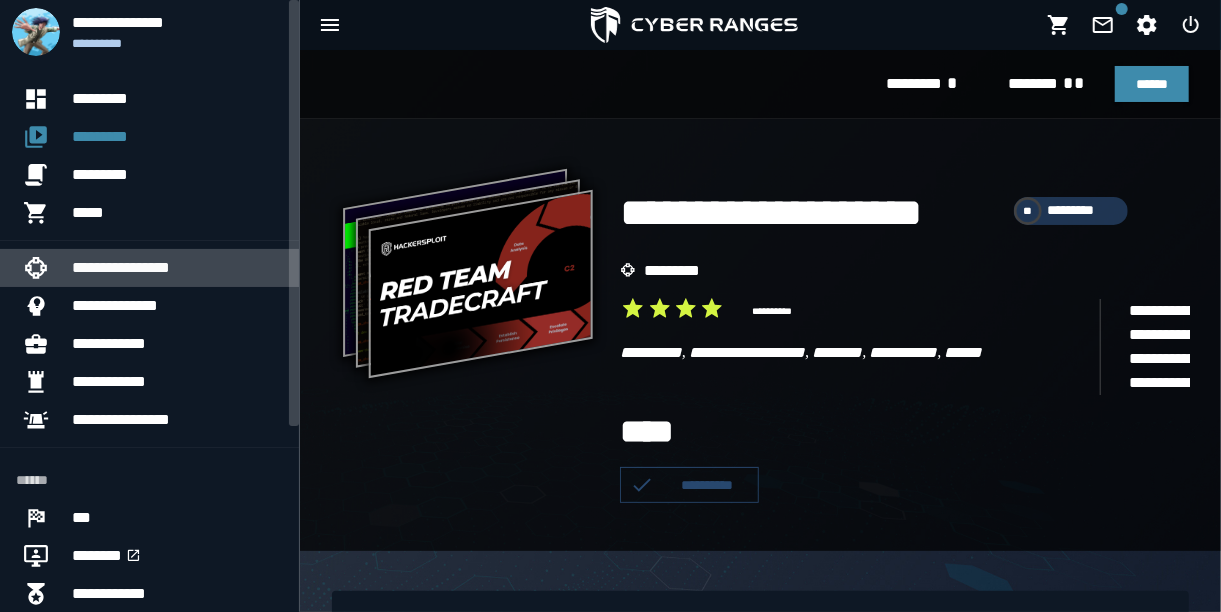 click on "**********" at bounding box center [177, 268] 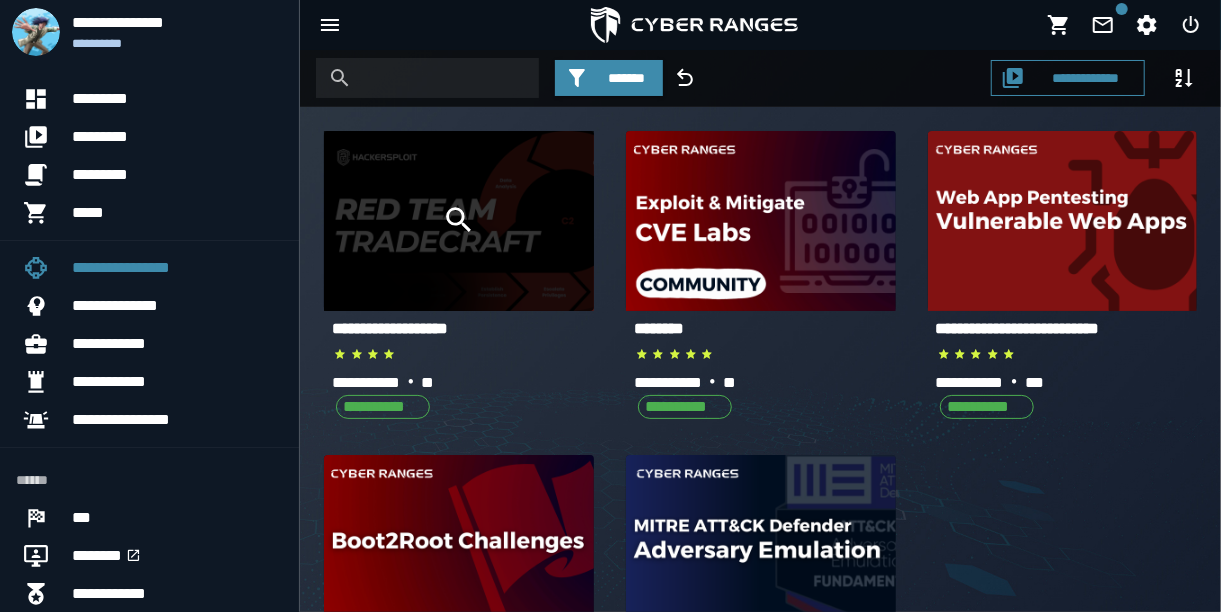 click 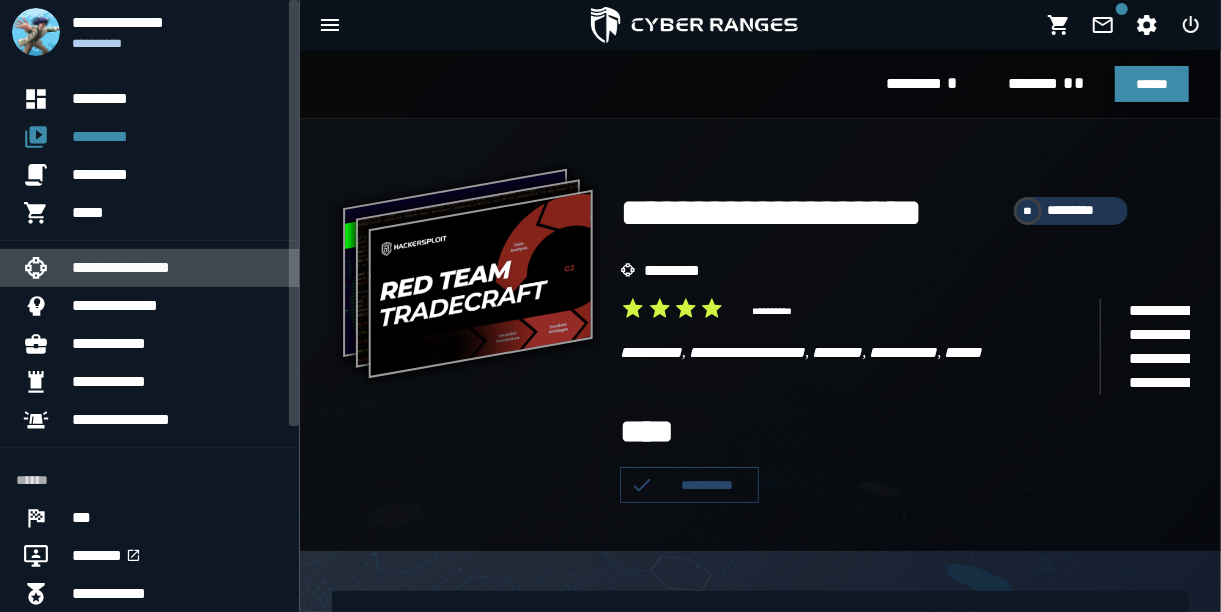 click on "**********" at bounding box center [177, 268] 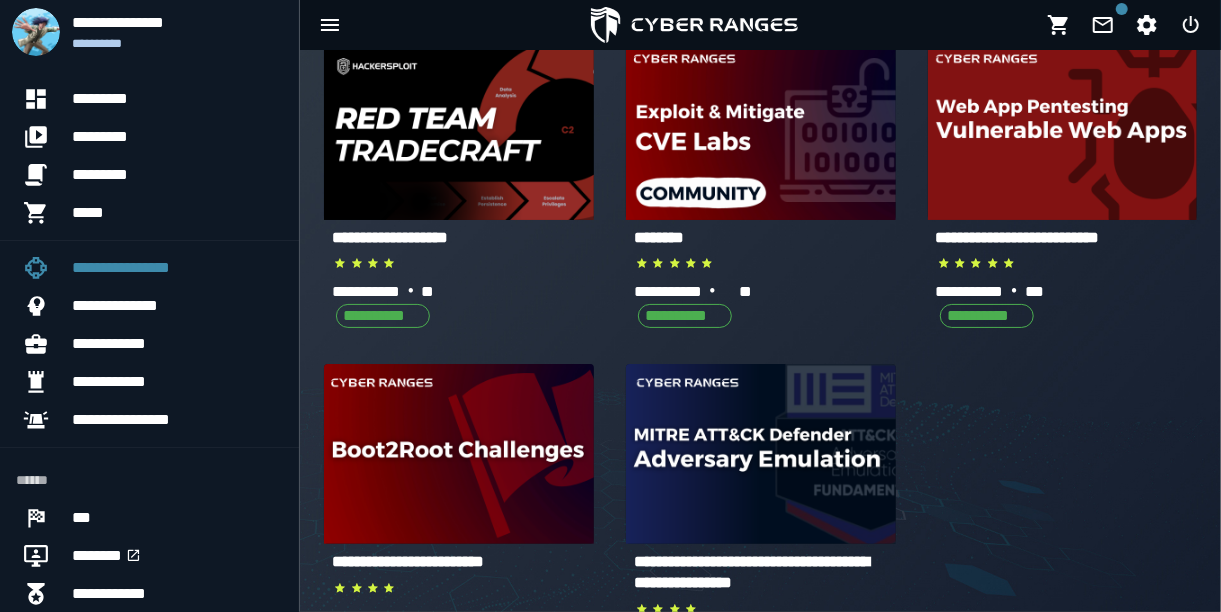 scroll, scrollTop: 0, scrollLeft: 0, axis: both 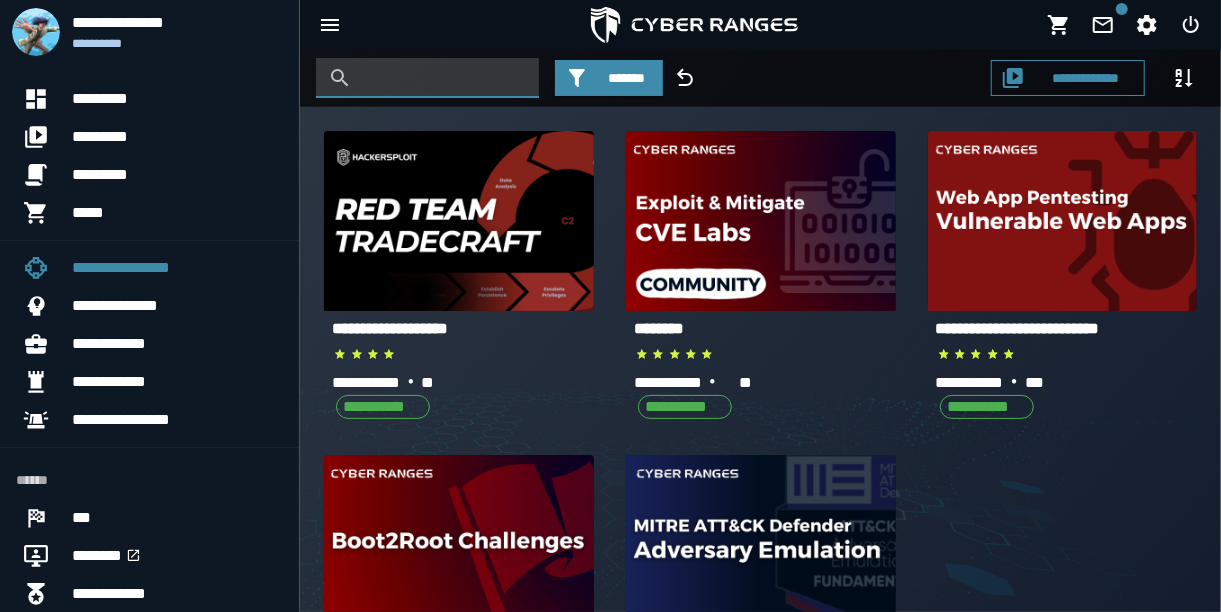 click at bounding box center [442, 78] 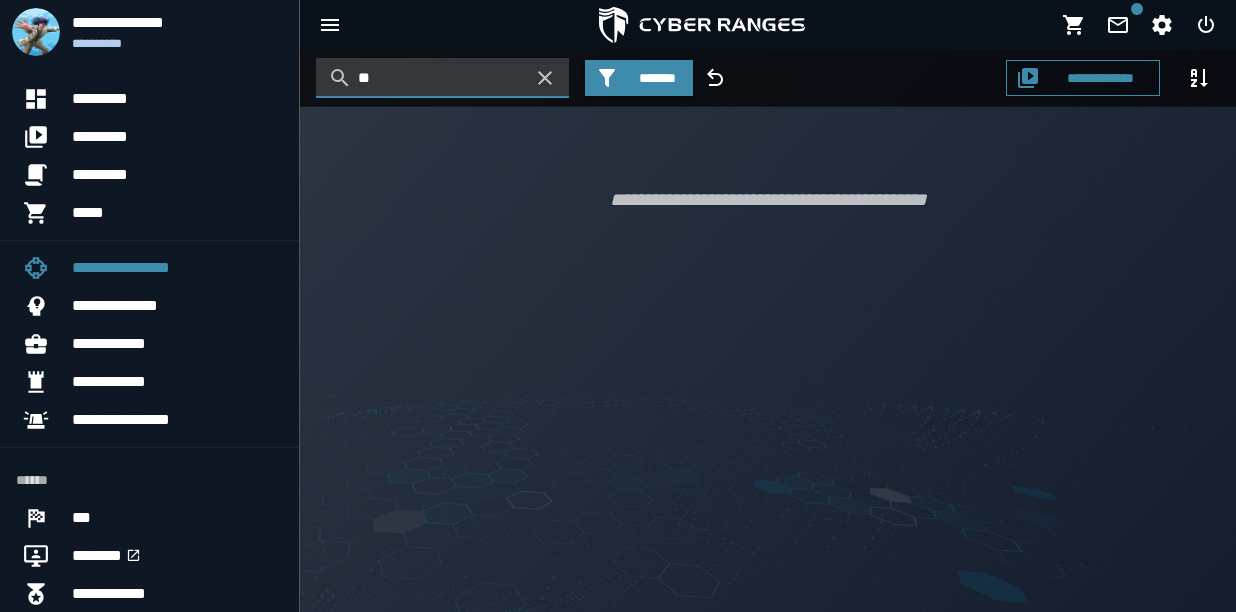 type on "*" 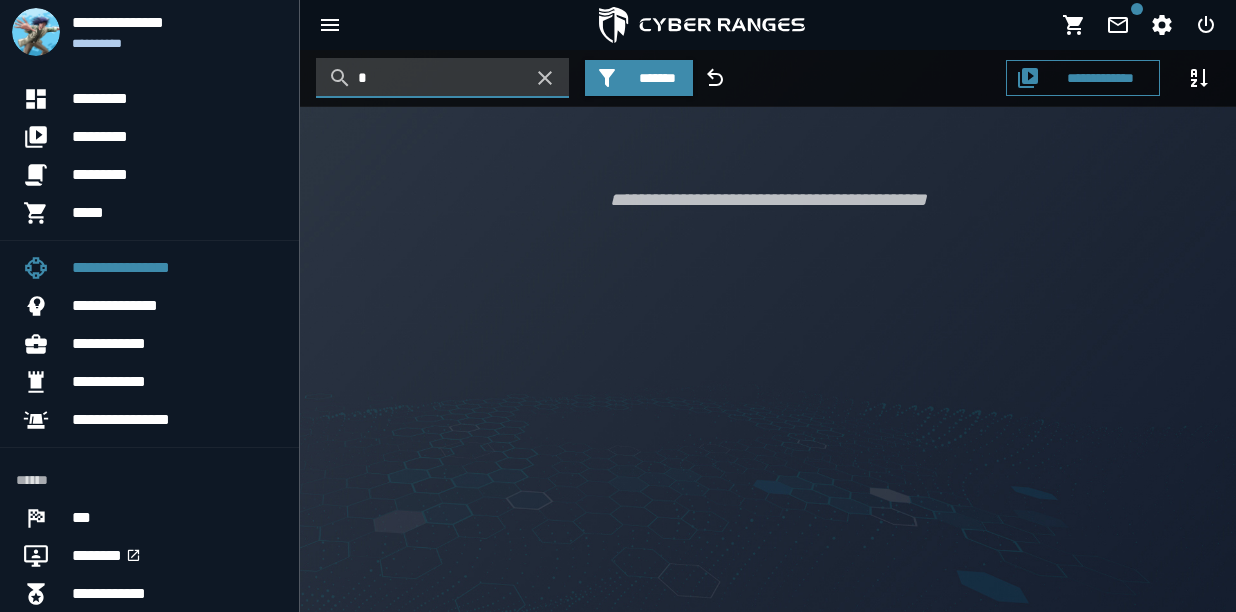 type 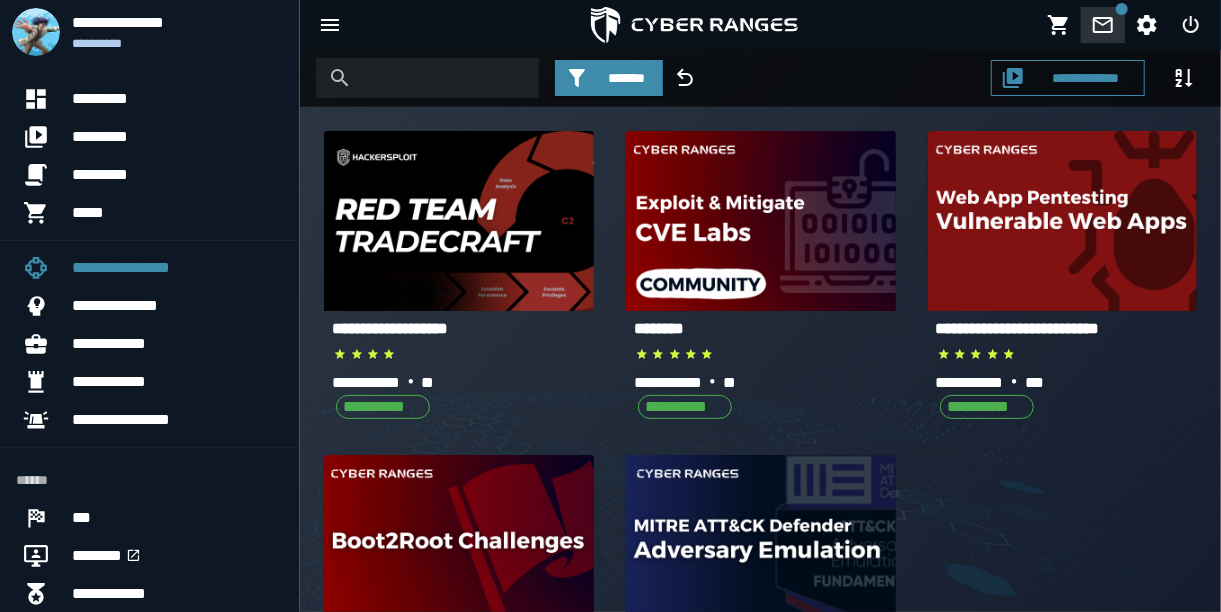 click 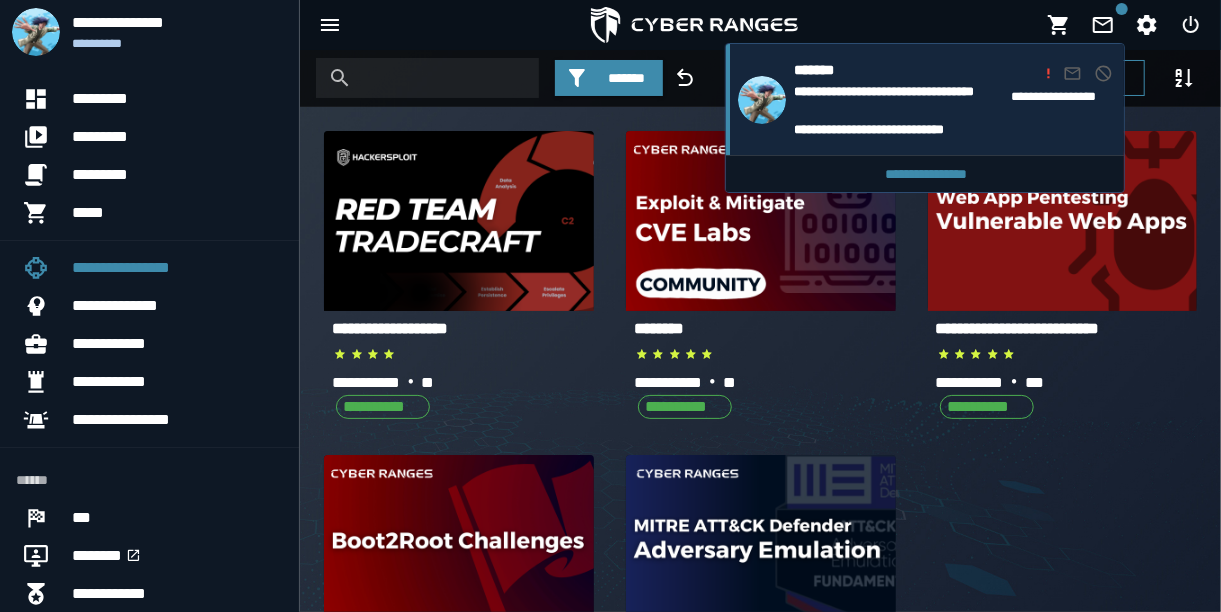 click at bounding box center (762, 100) 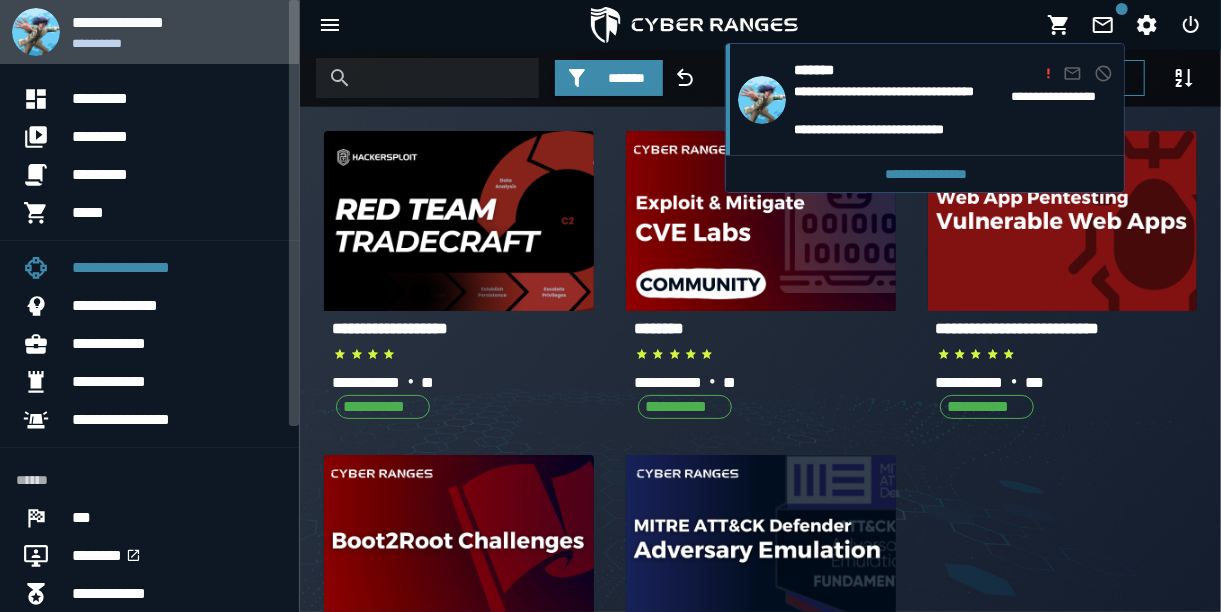 click at bounding box center (36, 32) 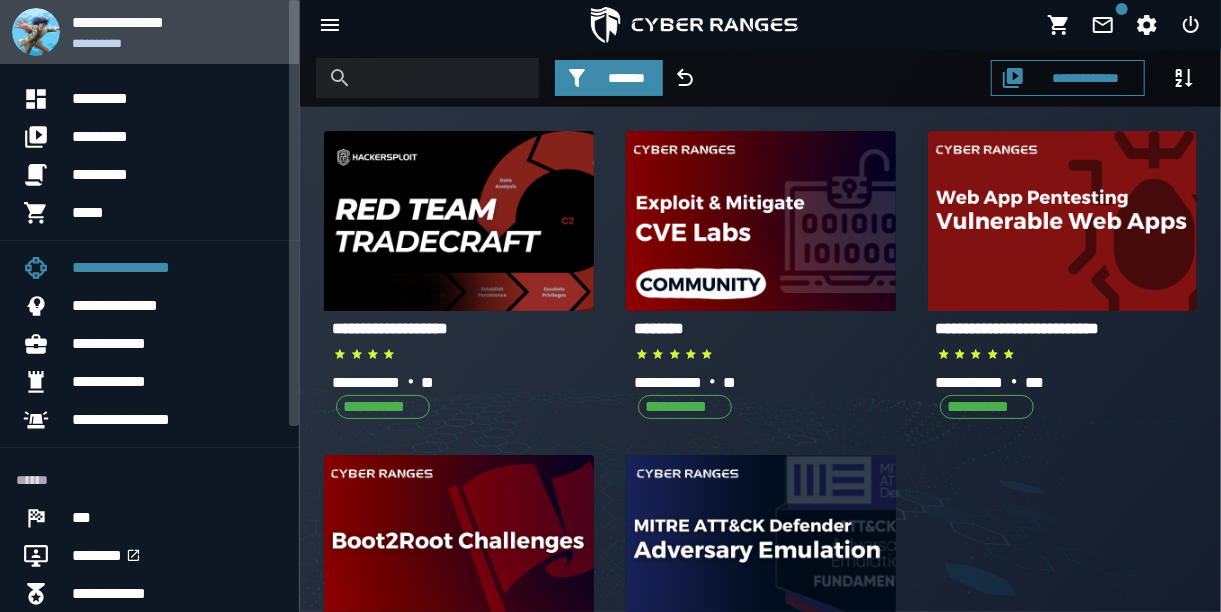 click on "**********" at bounding box center (177, 43) 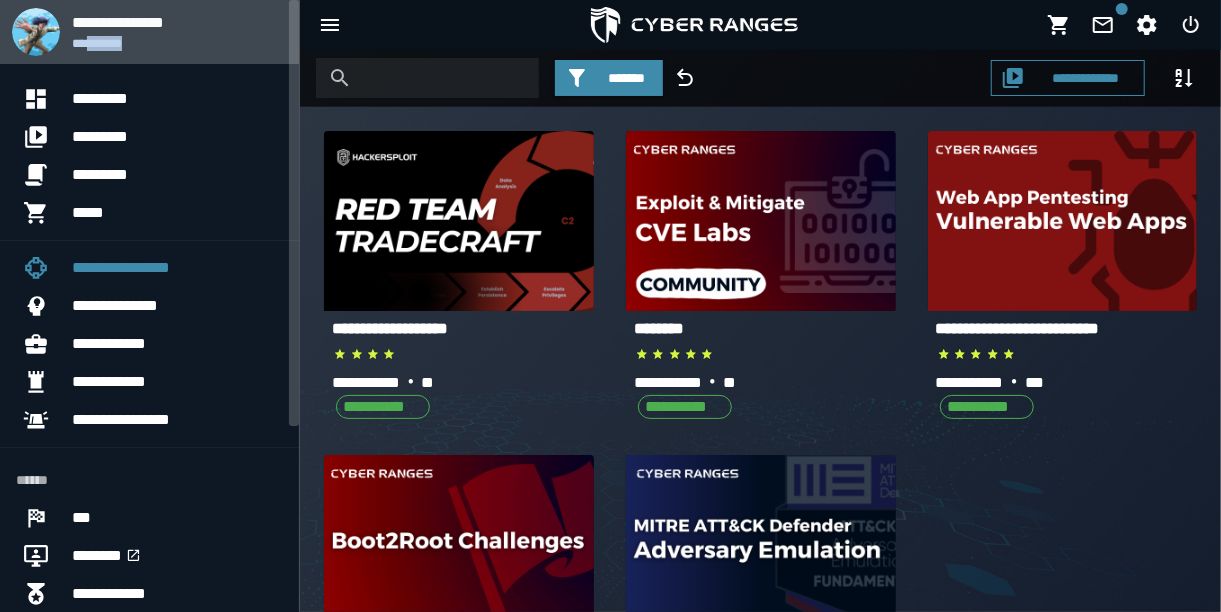 click on "**********" at bounding box center (177, 43) 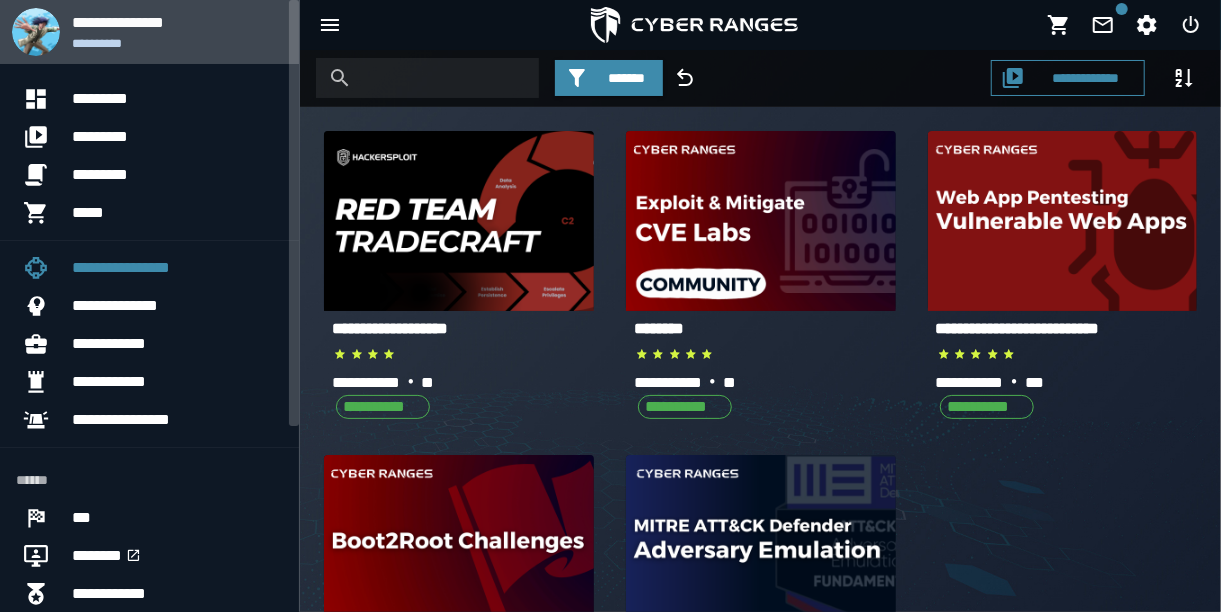 click on "**********" at bounding box center [177, 43] 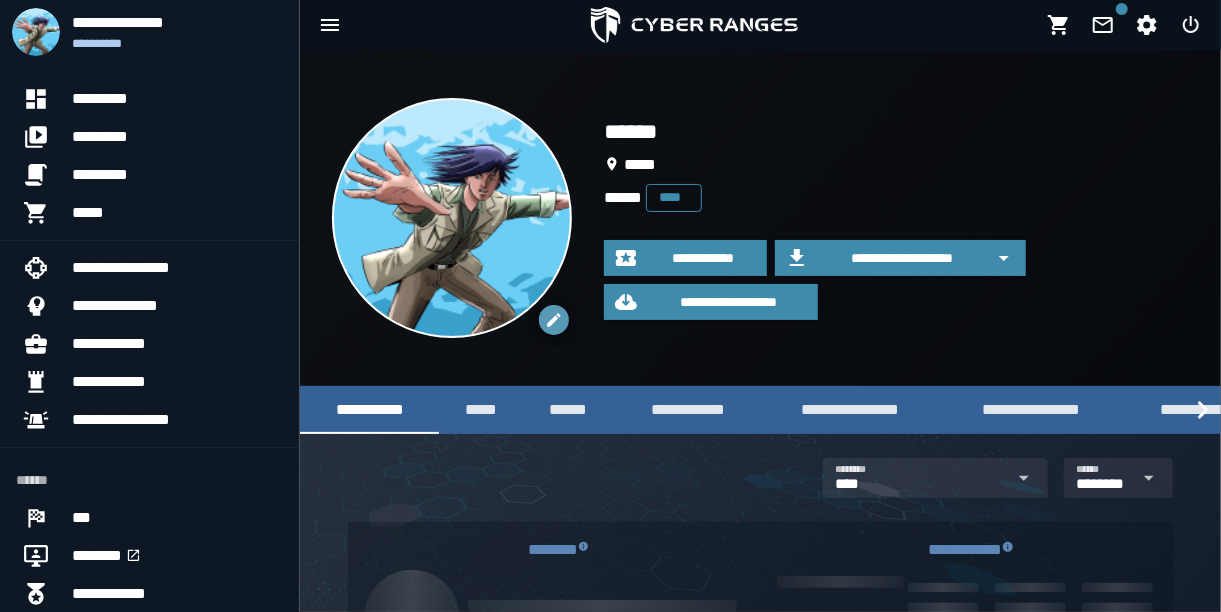 click 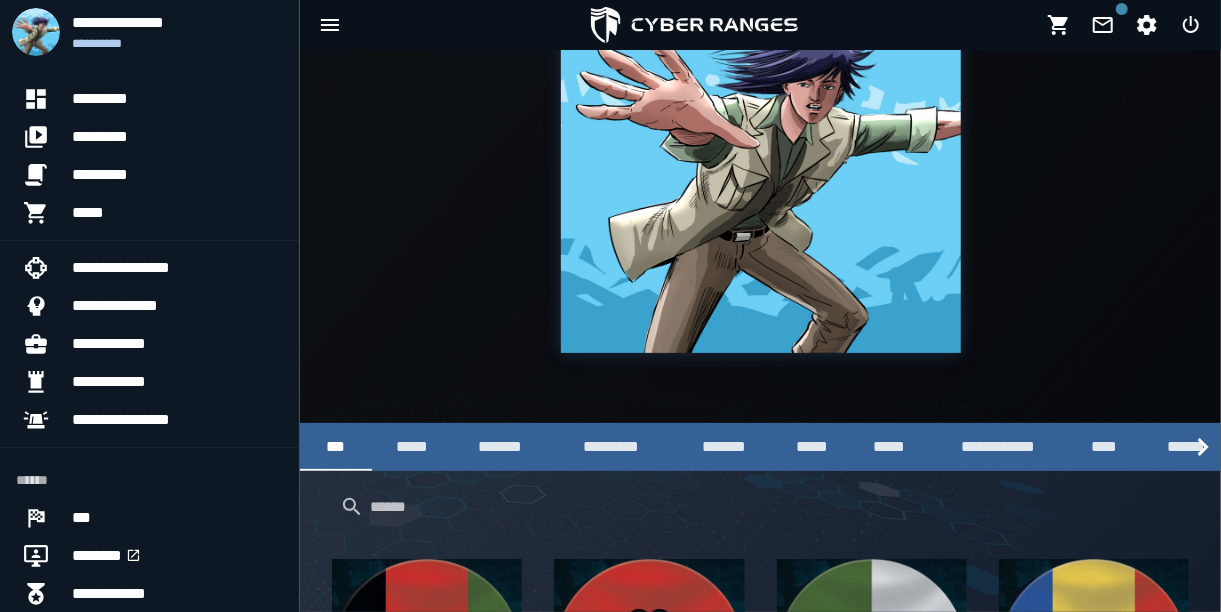 scroll, scrollTop: 0, scrollLeft: 0, axis: both 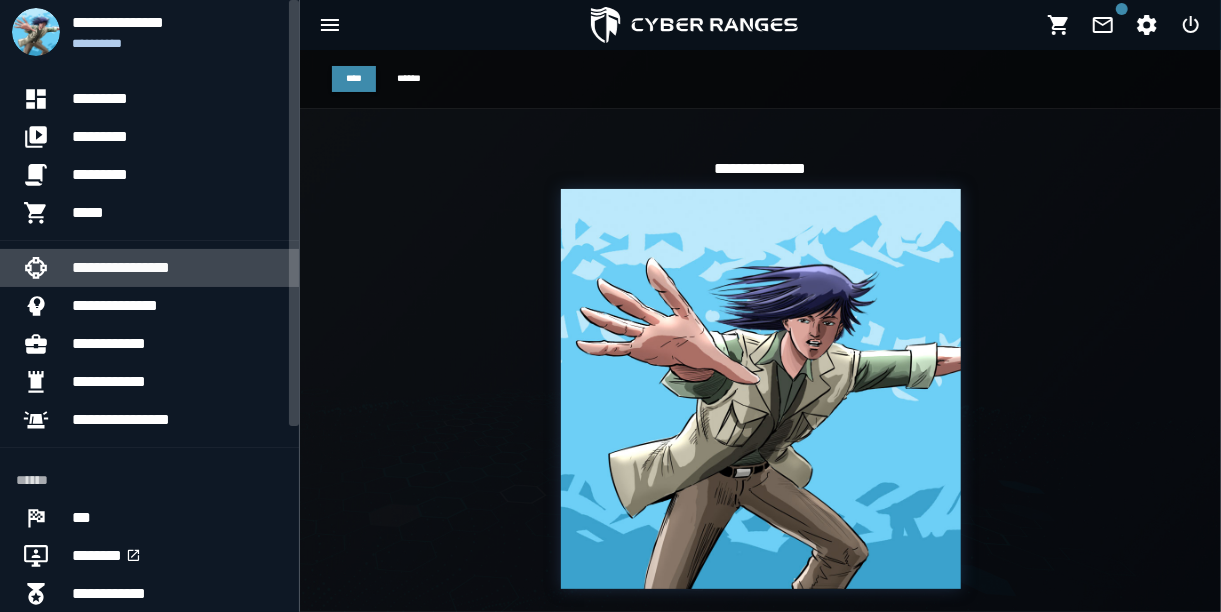click on "**********" 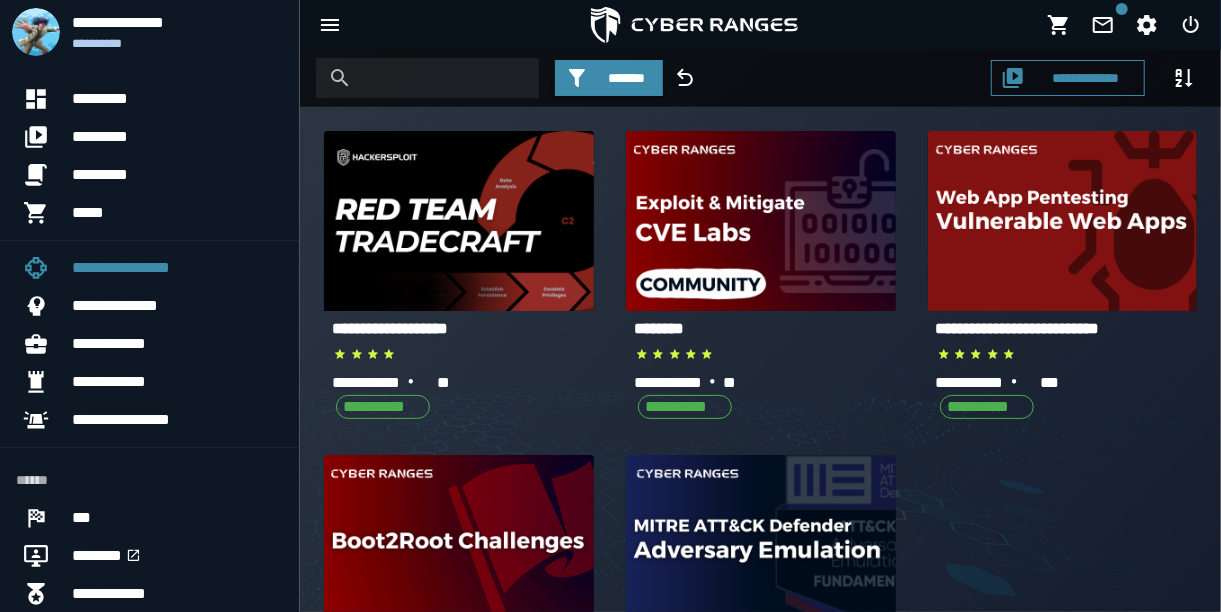 click on "**********" at bounding box center [390, 328] 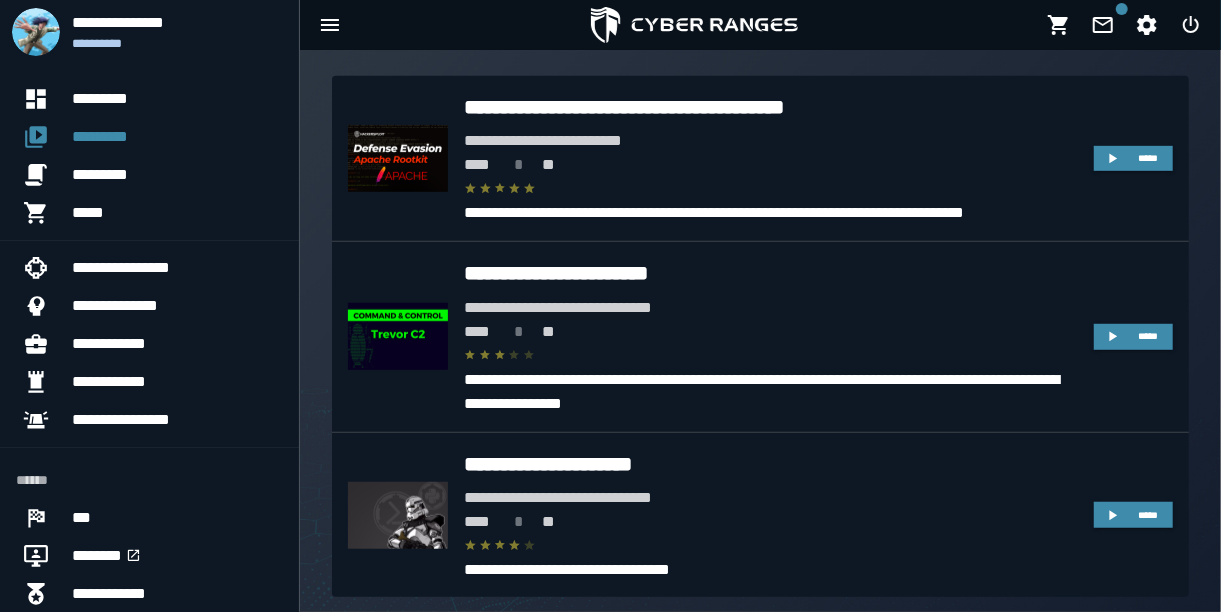 scroll, scrollTop: 516, scrollLeft: 0, axis: vertical 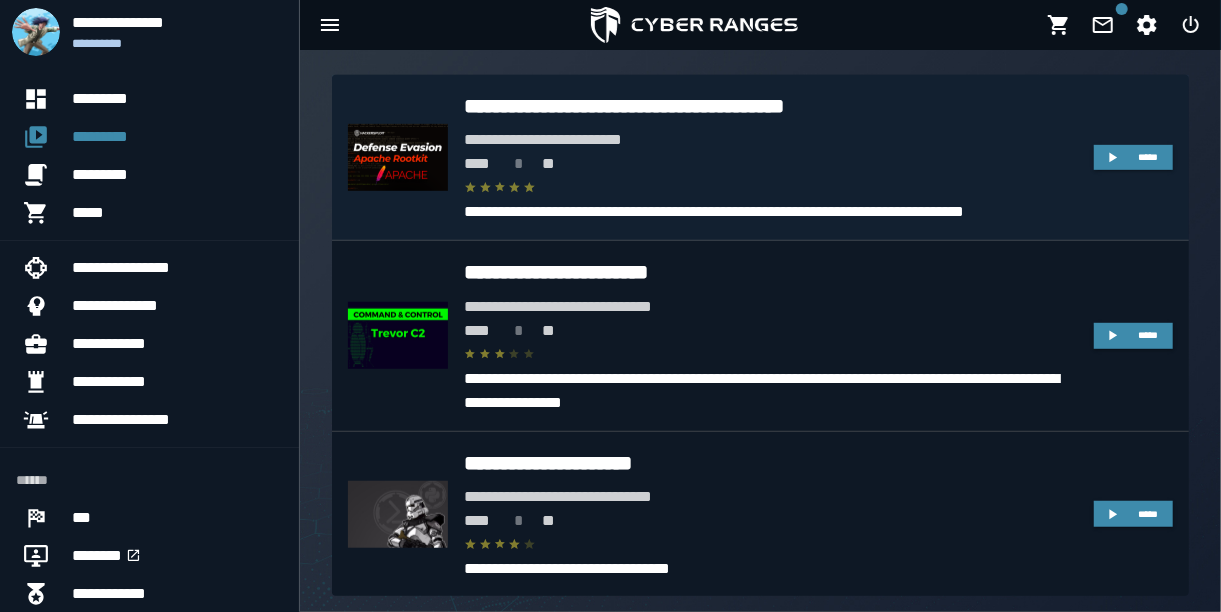 click on "**** * **" at bounding box center [771, 164] 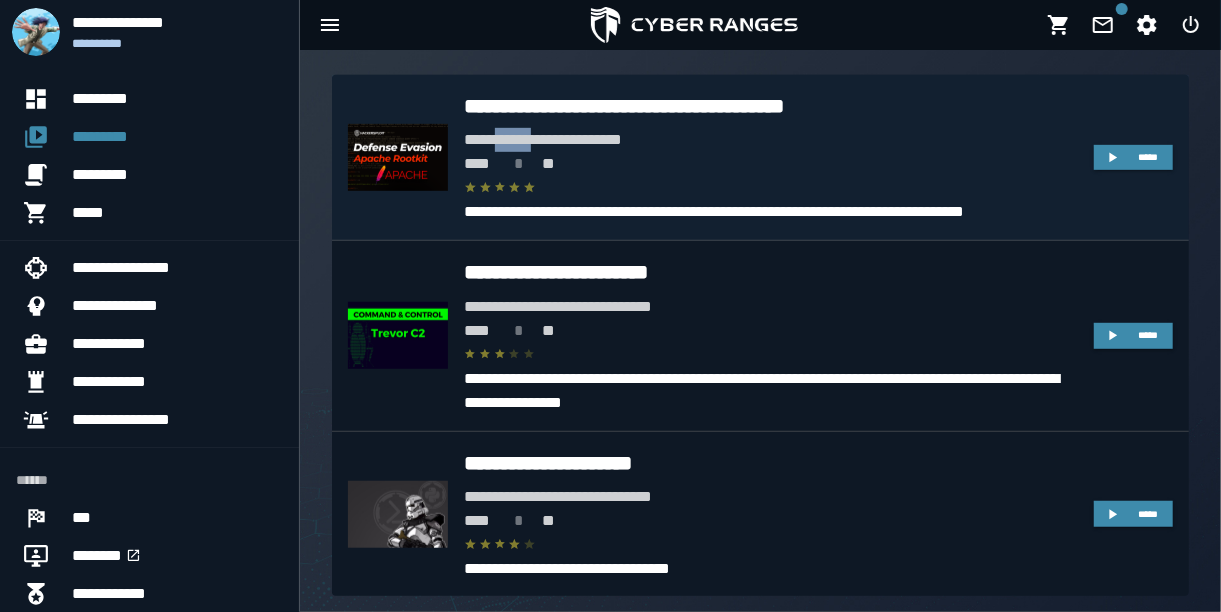 click on "**********" at bounding box center [771, 140] 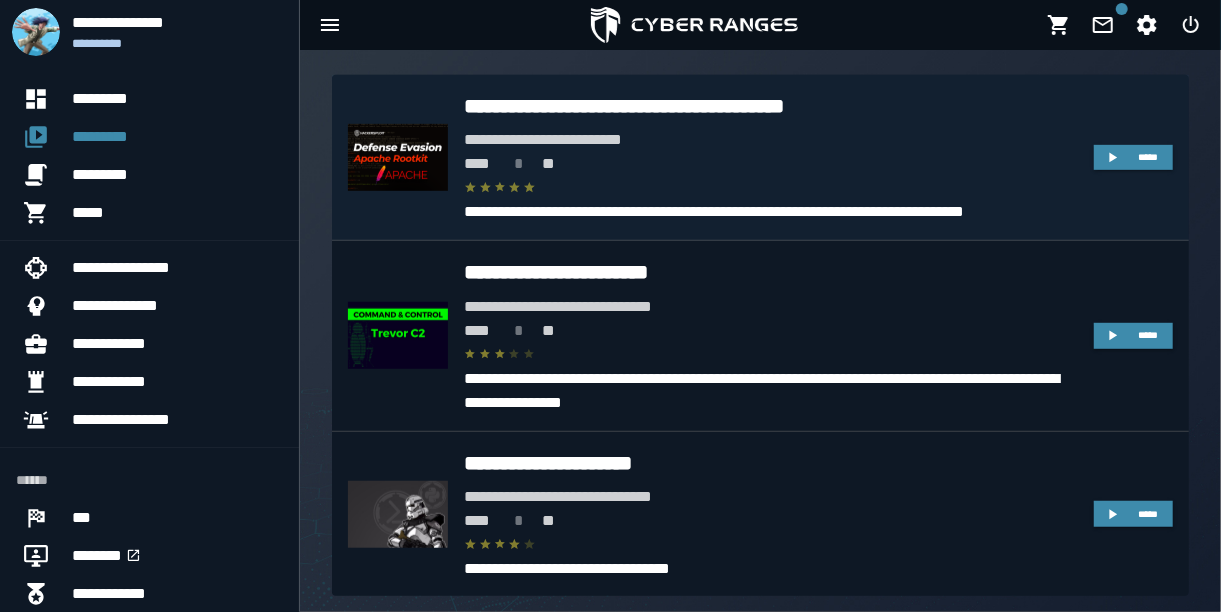 click at bounding box center (406, 157) 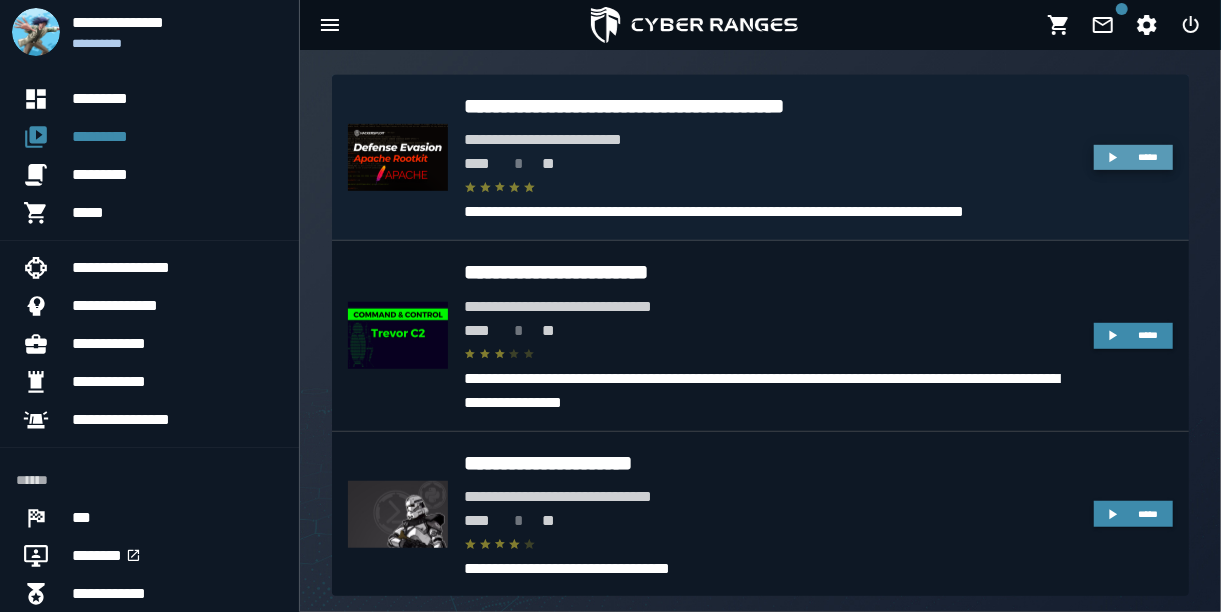 click on "*****" at bounding box center [1148, 157] 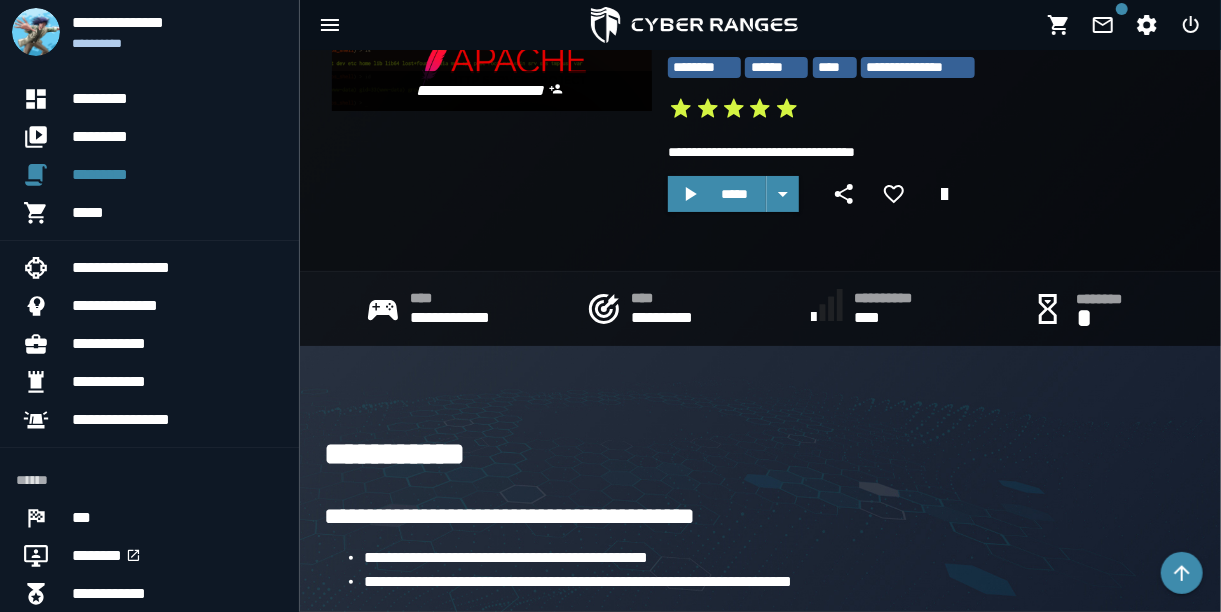 scroll, scrollTop: 240, scrollLeft: 0, axis: vertical 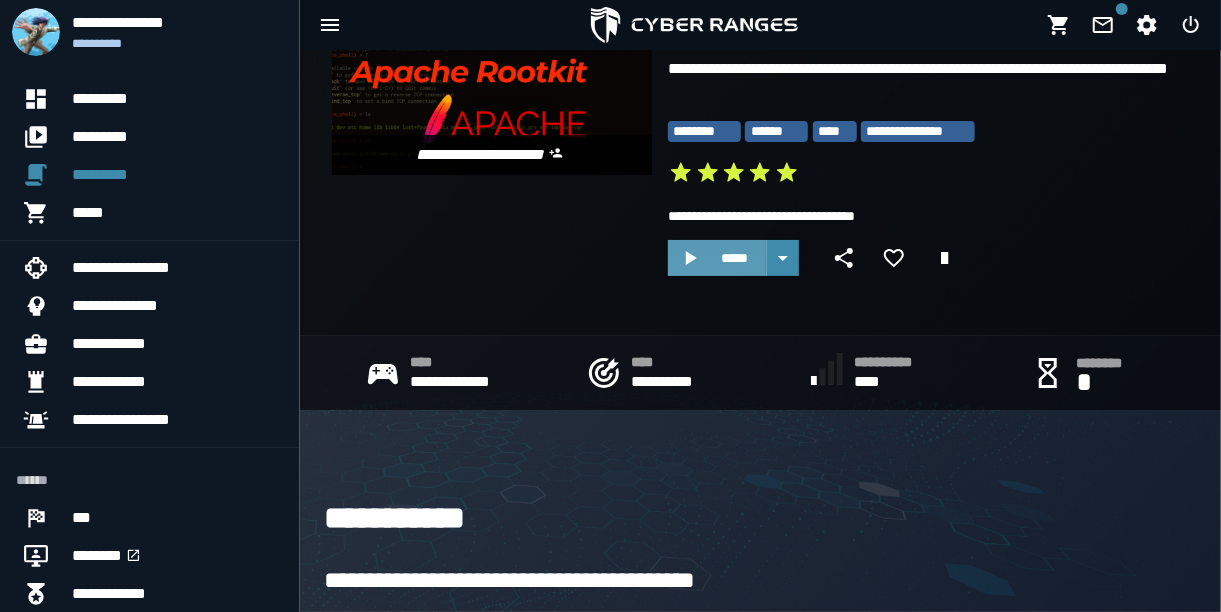 click 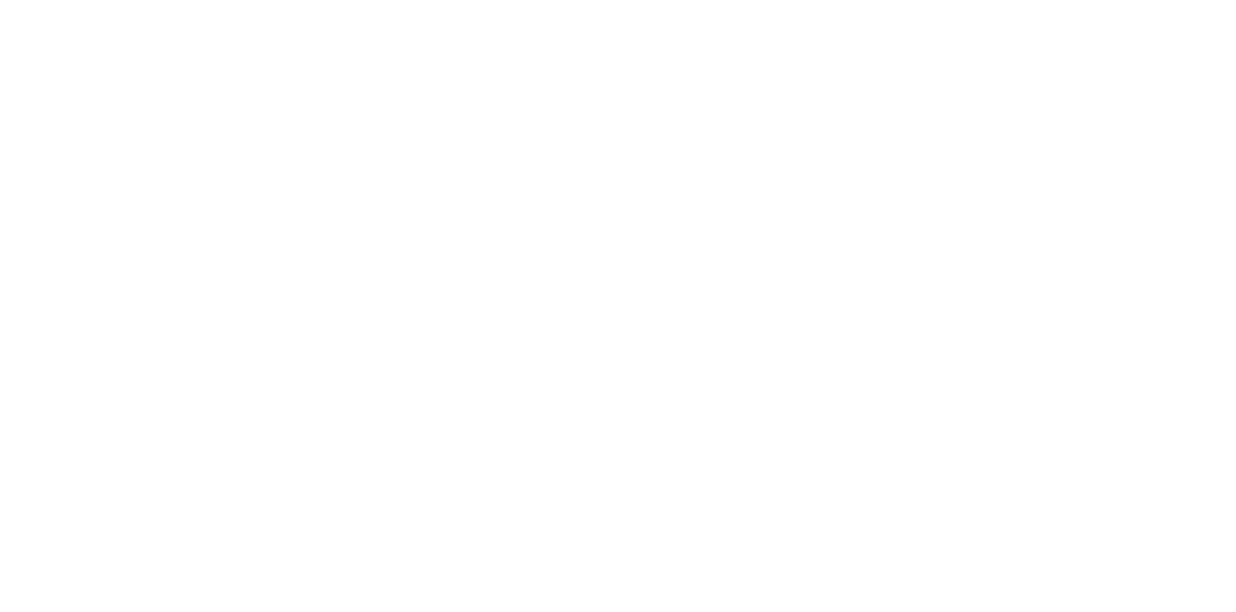 scroll, scrollTop: 0, scrollLeft: 0, axis: both 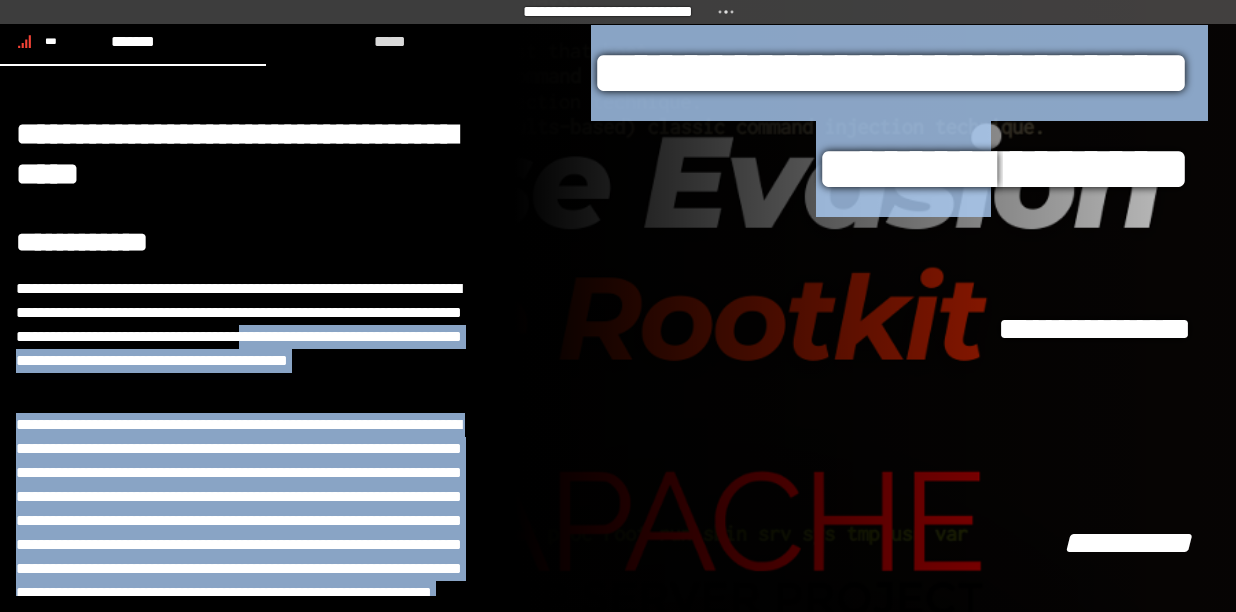 drag, startPoint x: 442, startPoint y: 341, endPoint x: 1235, endPoint y: 127, distance: 821.36774 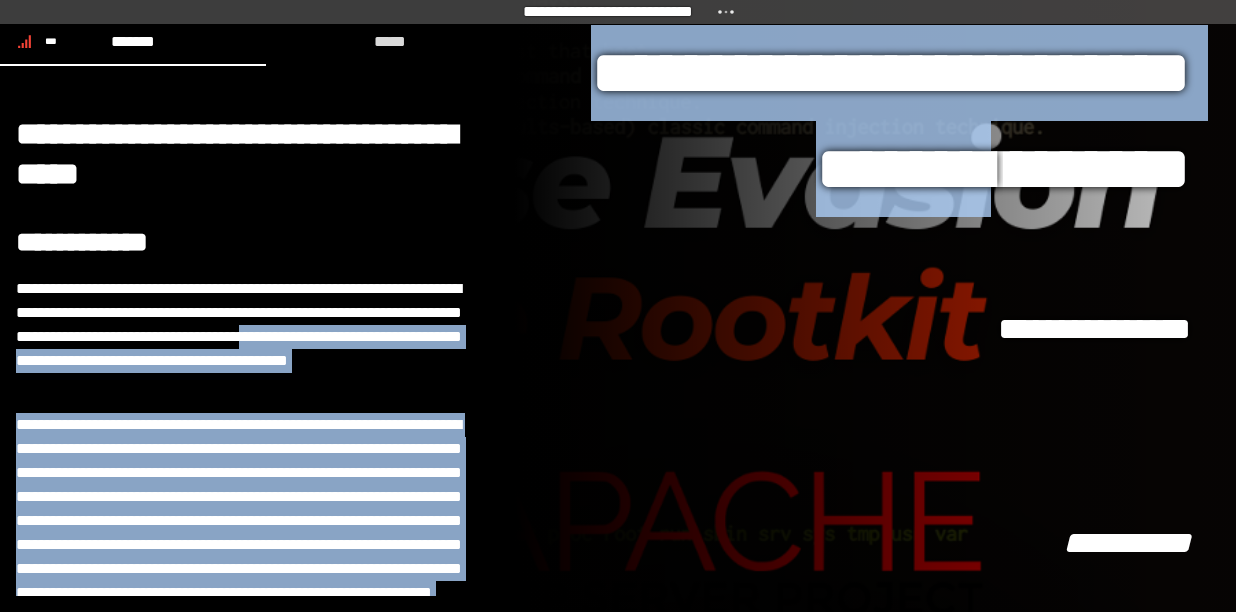 click on "**********" at bounding box center (618, 306) 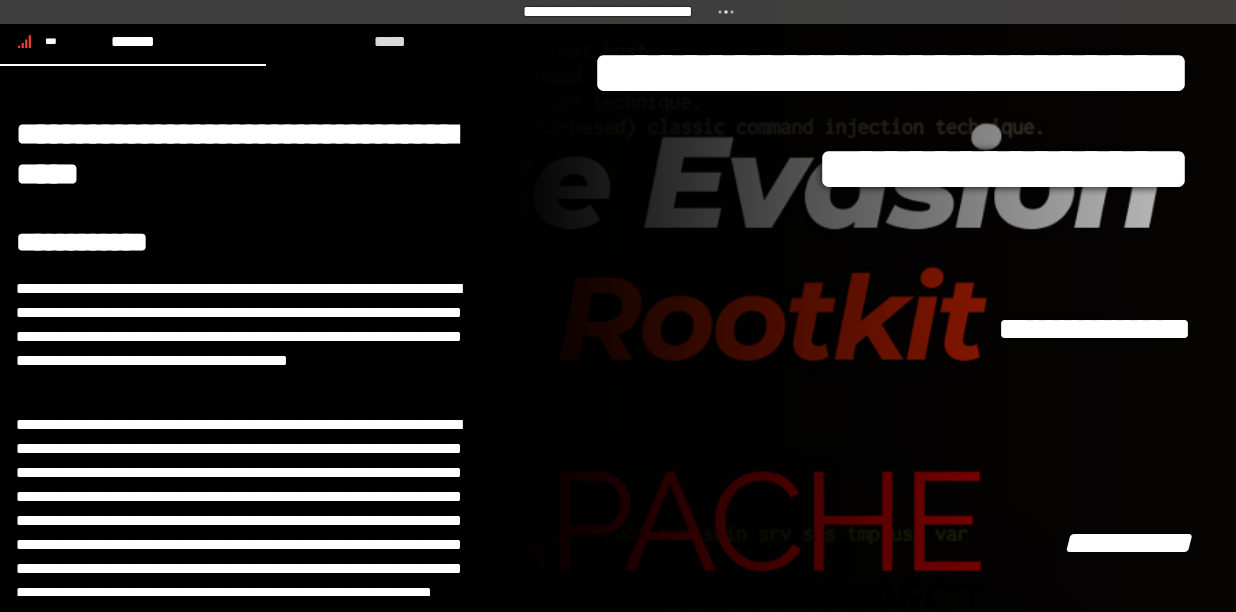 click on "**********" at bounding box center [875, 306] 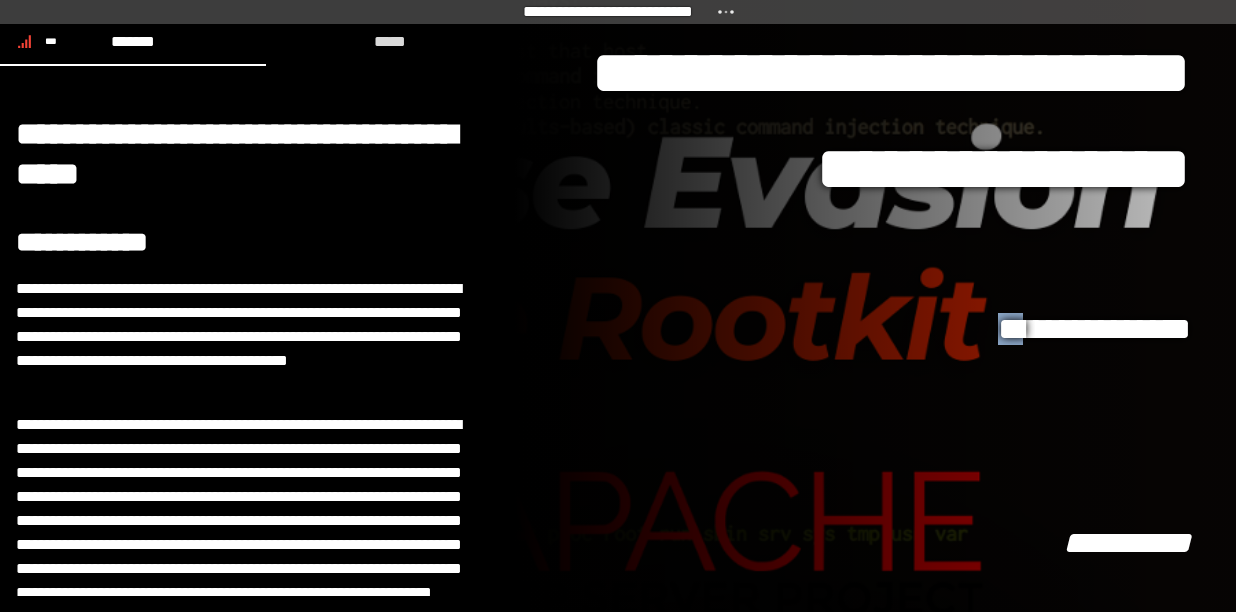drag, startPoint x: 634, startPoint y: 461, endPoint x: 599, endPoint y: 465, distance: 35.22783 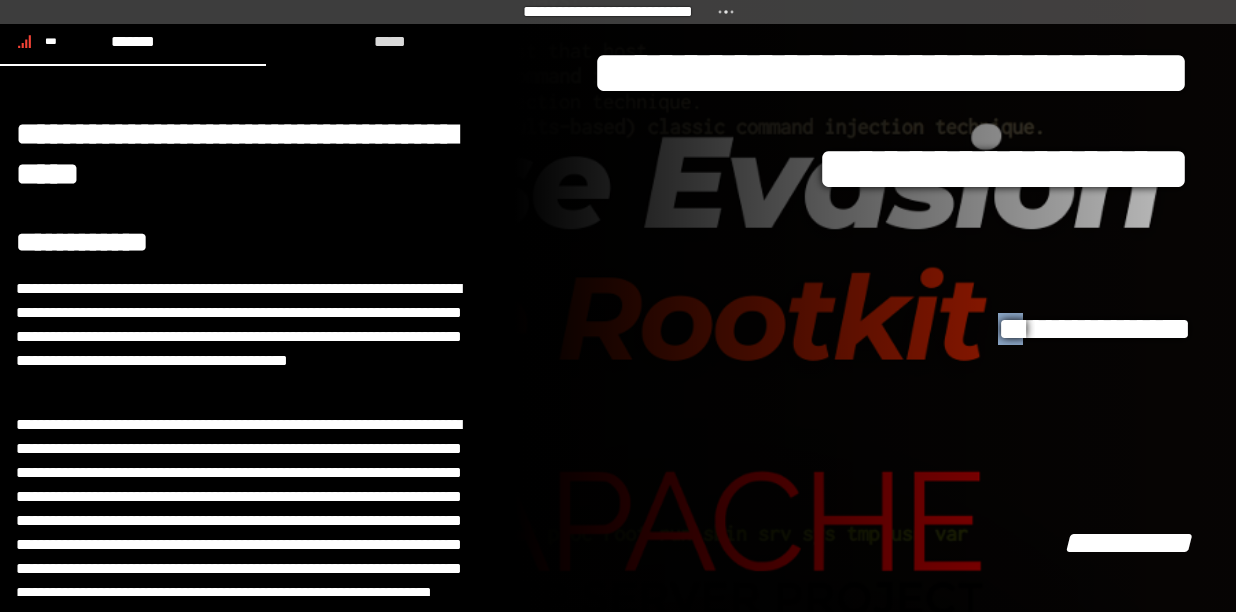 click on "**********" at bounding box center [875, 306] 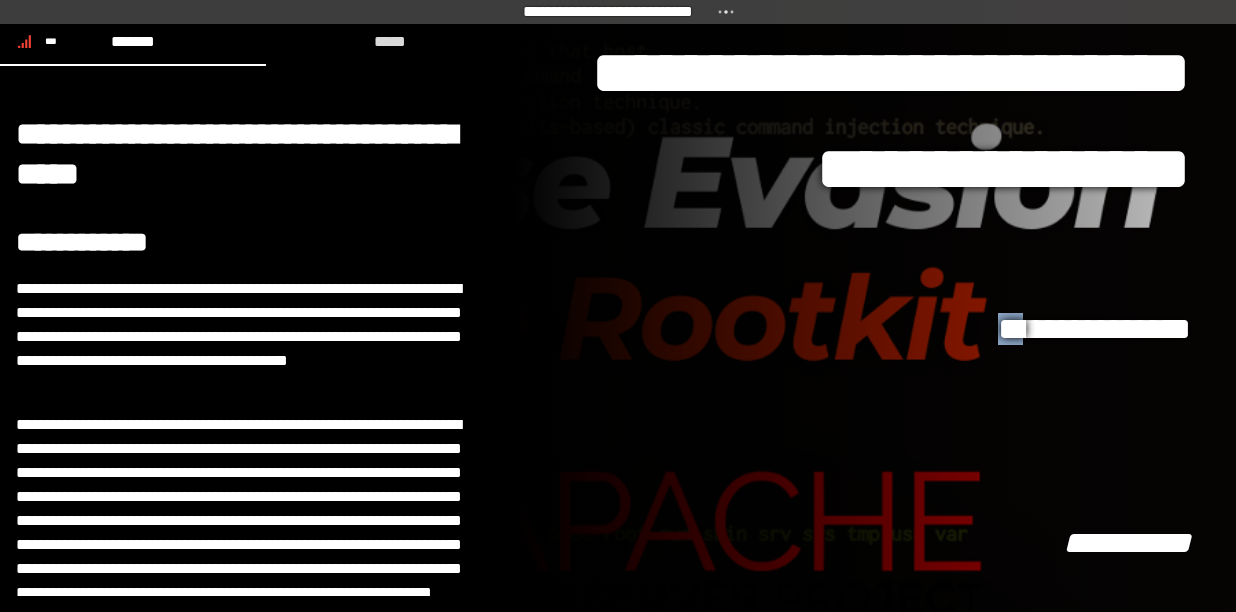 click on "**********" at bounding box center (875, 306) 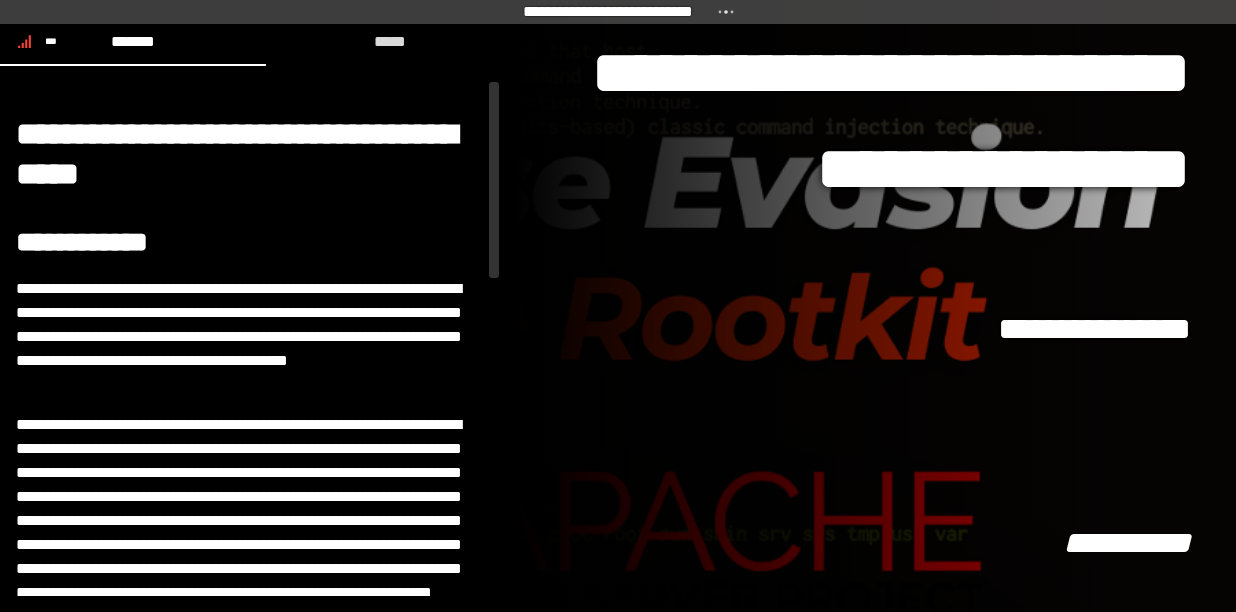 click on "**********" at bounding box center (250, 337) 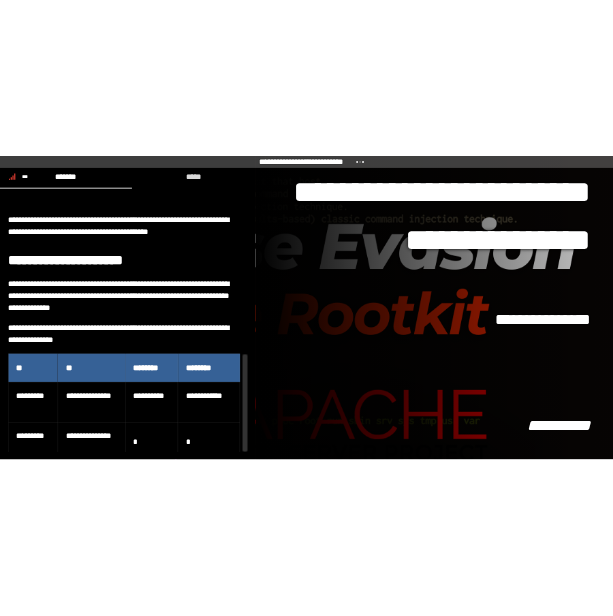 scroll, scrollTop: 836, scrollLeft: 0, axis: vertical 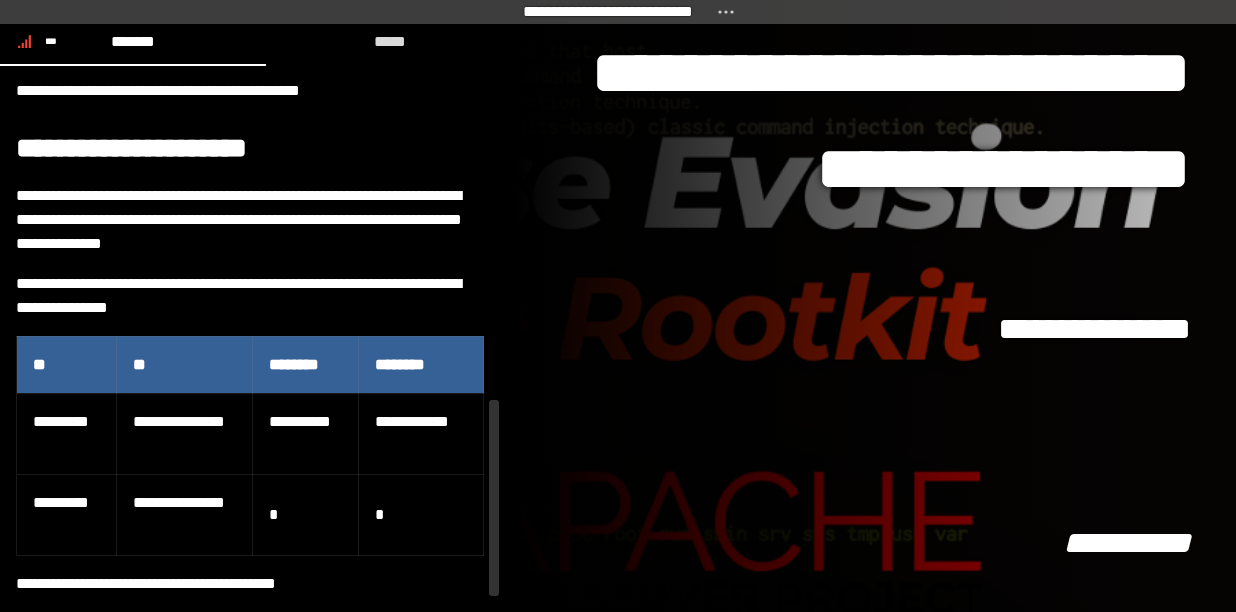 drag, startPoint x: 490, startPoint y: 232, endPoint x: 512, endPoint y: 612, distance: 380.63632 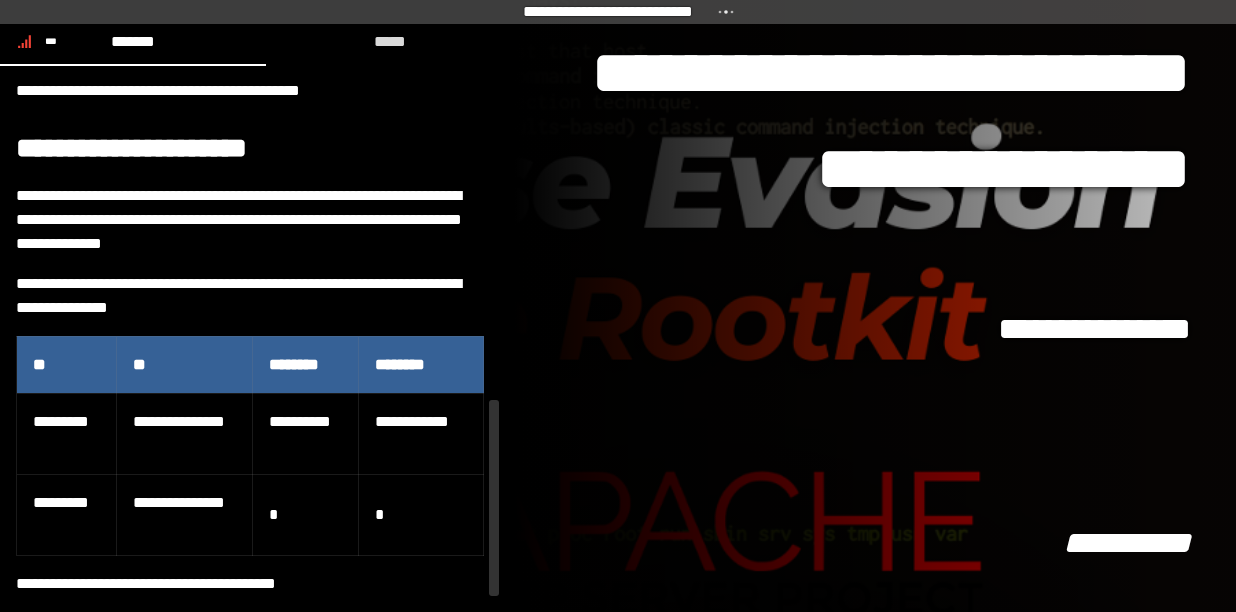 click on "**********" at bounding box center (618, 306) 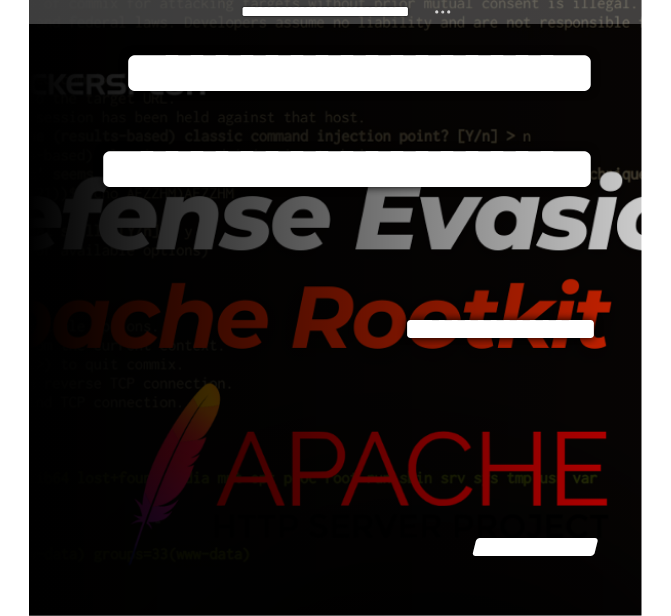 scroll, scrollTop: 688, scrollLeft: 0, axis: vertical 